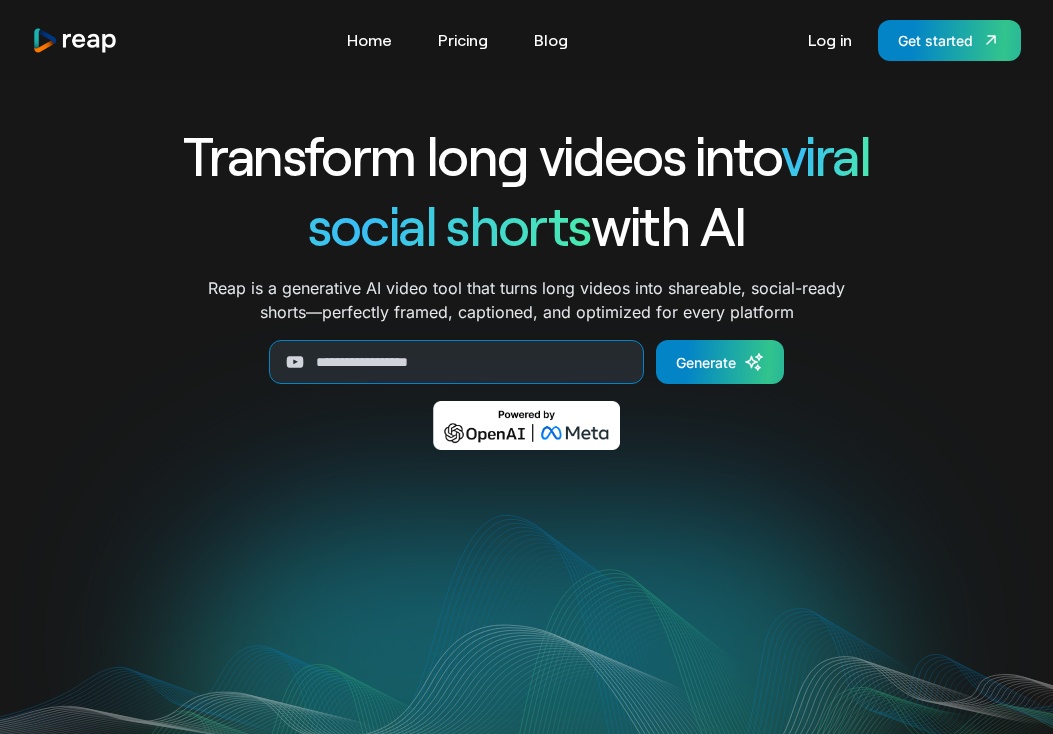scroll, scrollTop: 0, scrollLeft: 0, axis: both 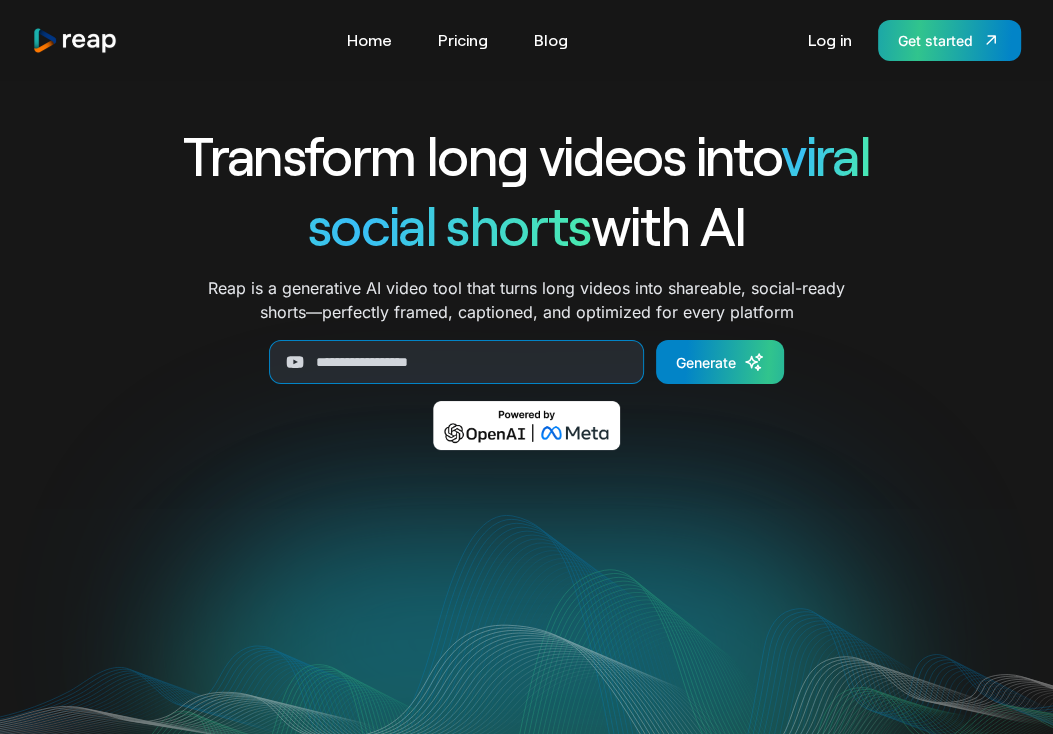click on "Get started" at bounding box center [935, 40] 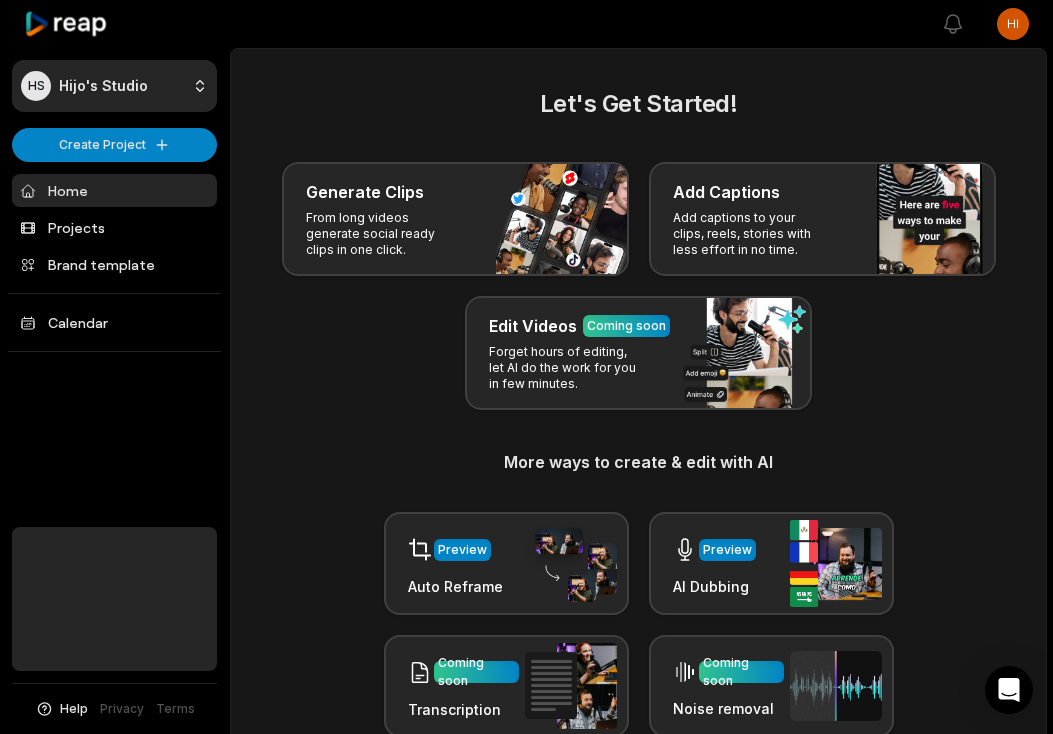 scroll, scrollTop: 0, scrollLeft: 0, axis: both 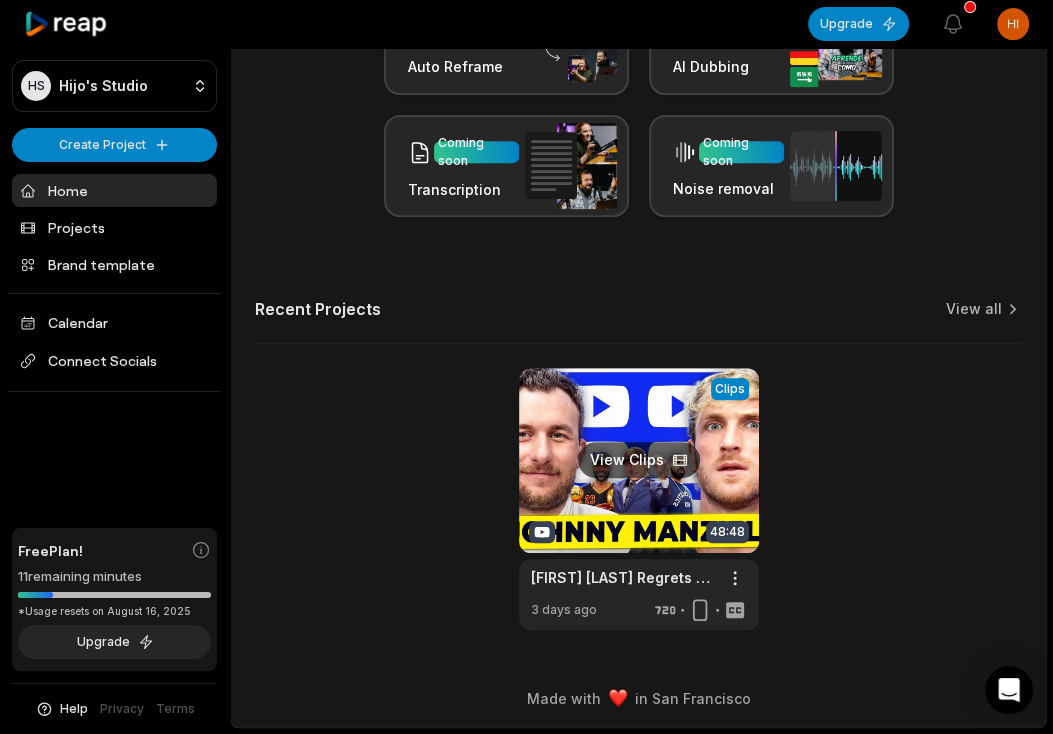 click at bounding box center [639, 499] 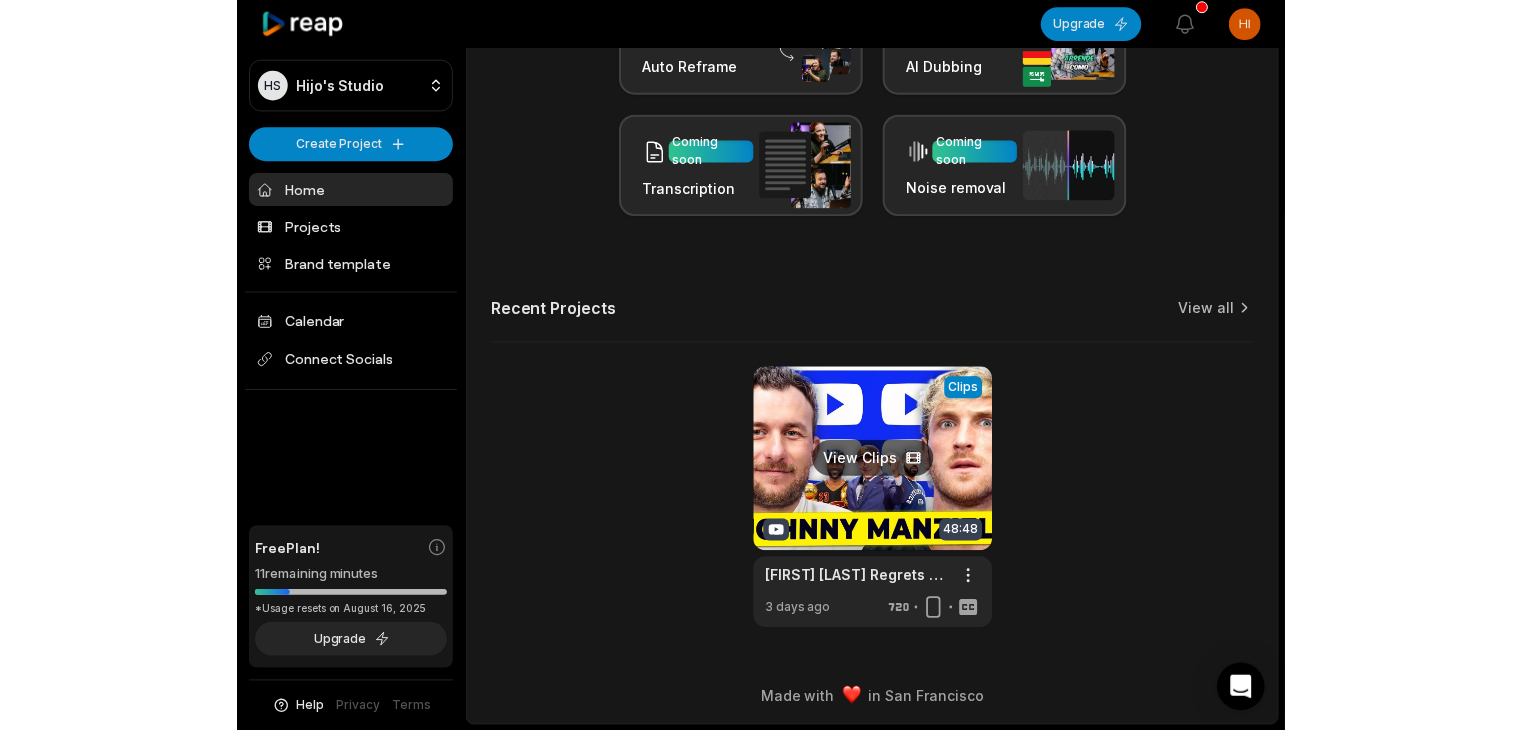scroll, scrollTop: 0, scrollLeft: 0, axis: both 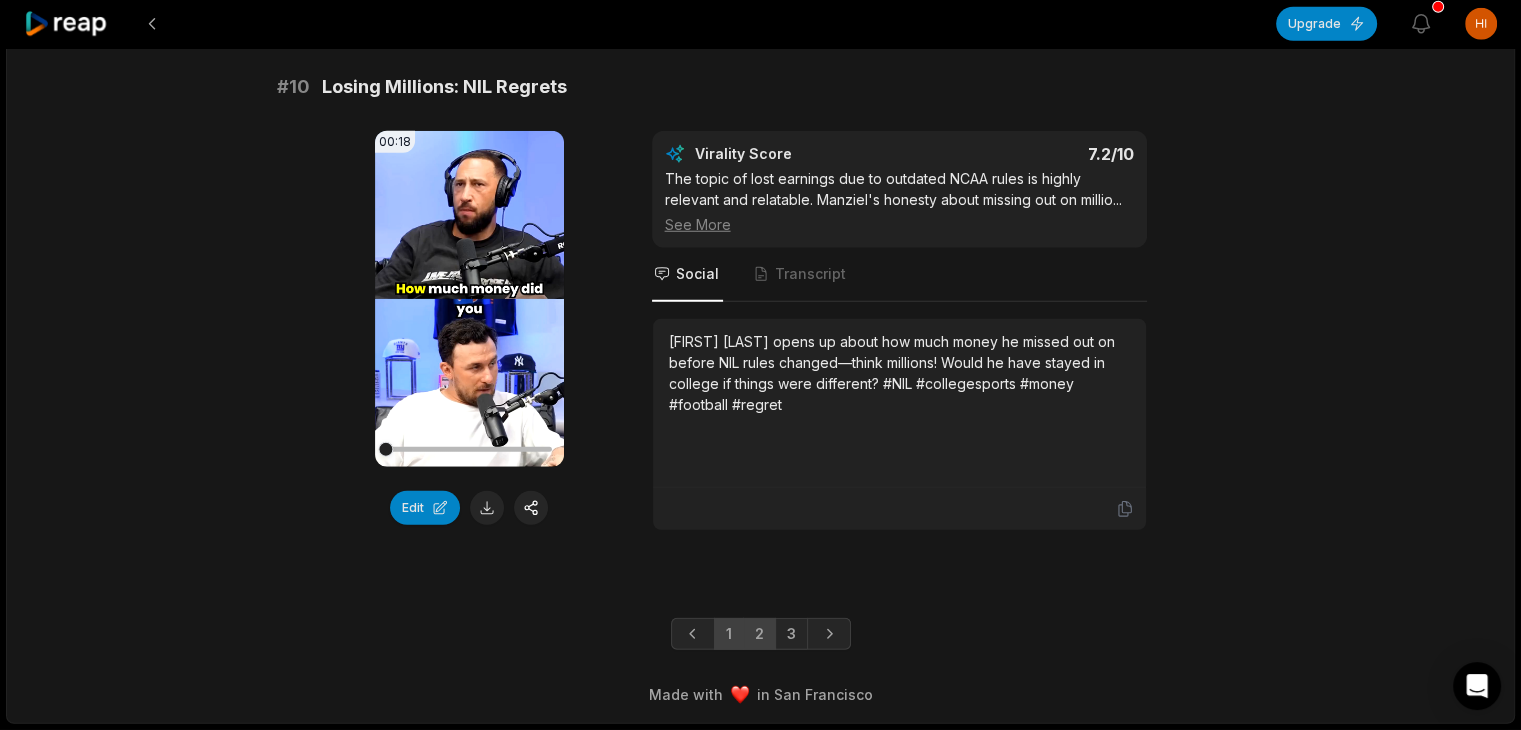 click on "2" at bounding box center [759, 634] 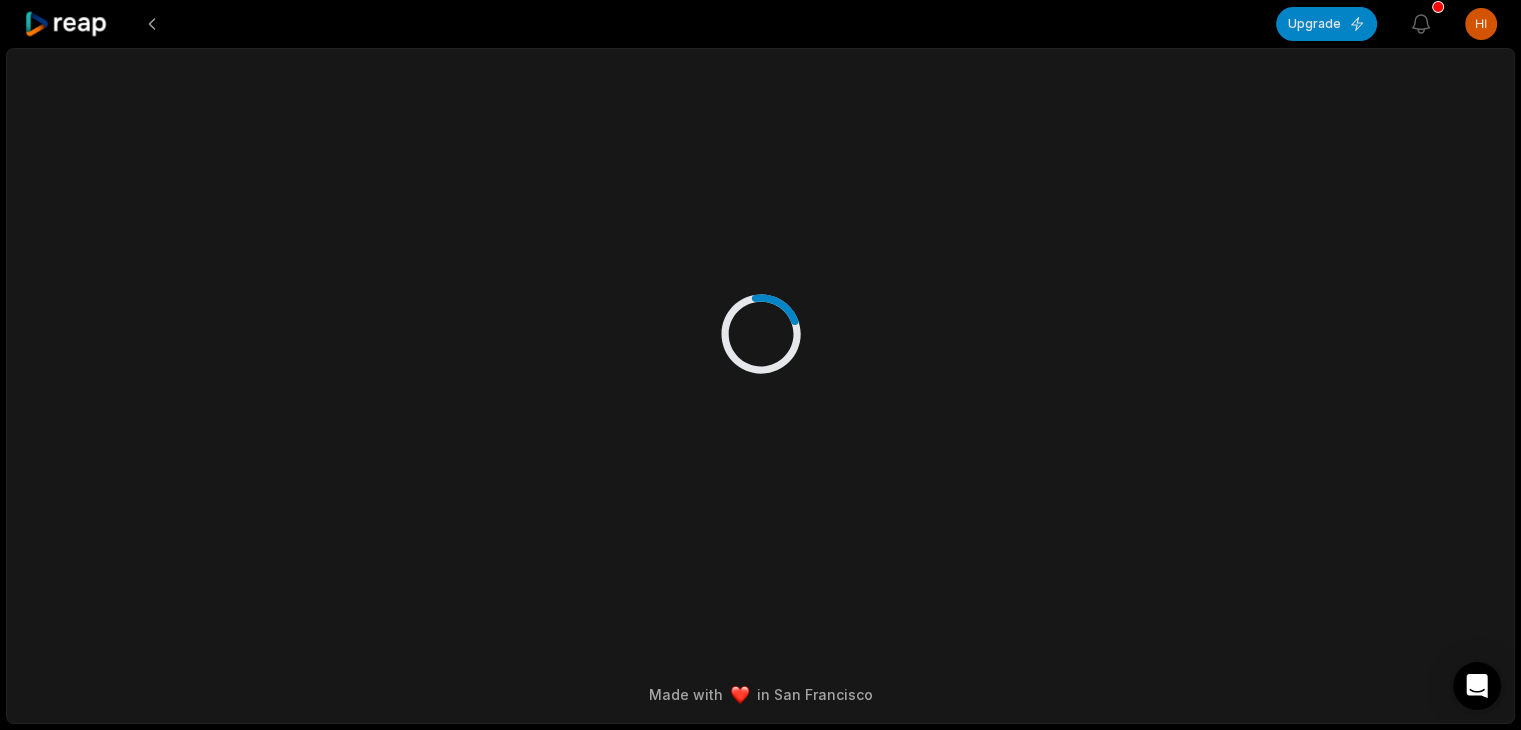 scroll, scrollTop: 0, scrollLeft: 0, axis: both 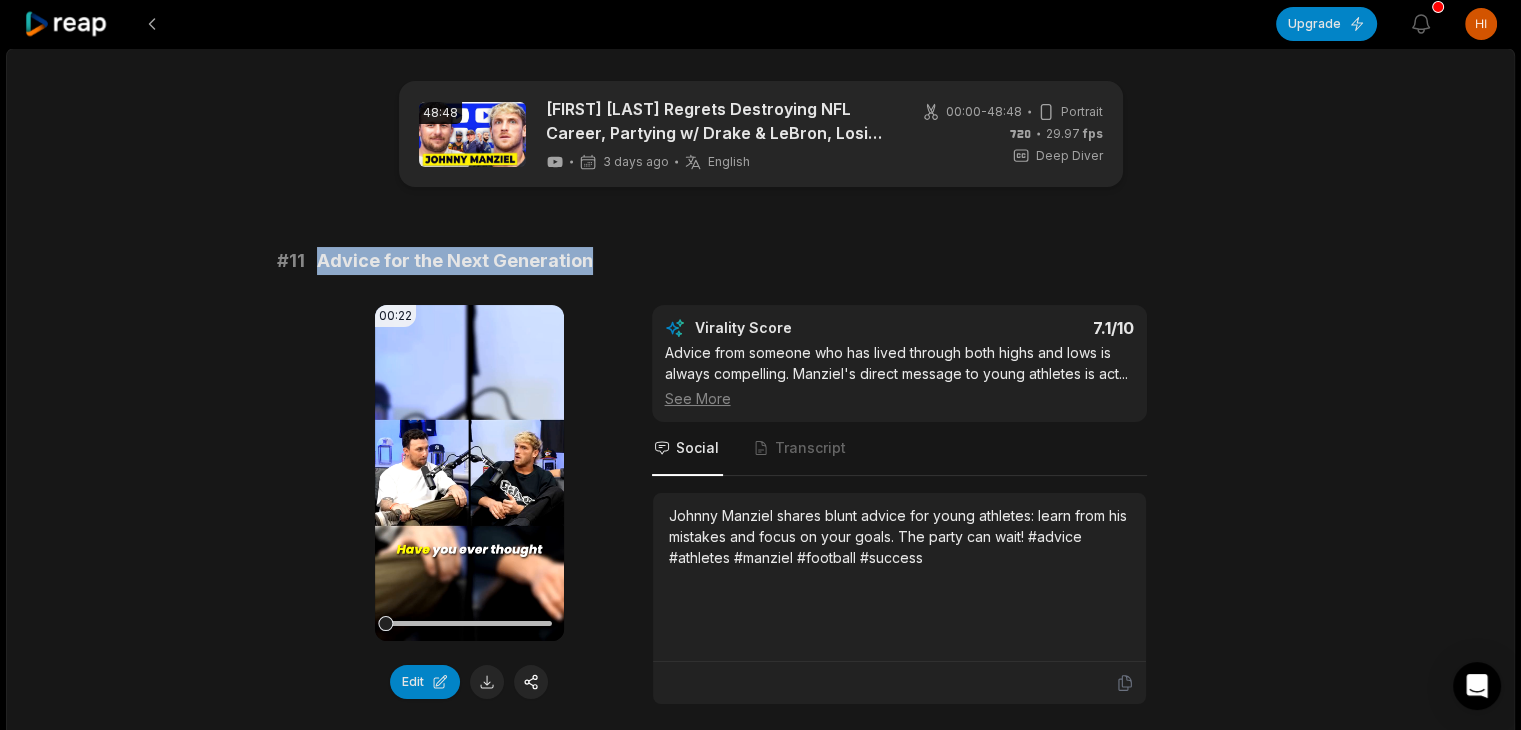 drag, startPoint x: 338, startPoint y: 257, endPoint x: 634, endPoint y: 264, distance: 296.08276 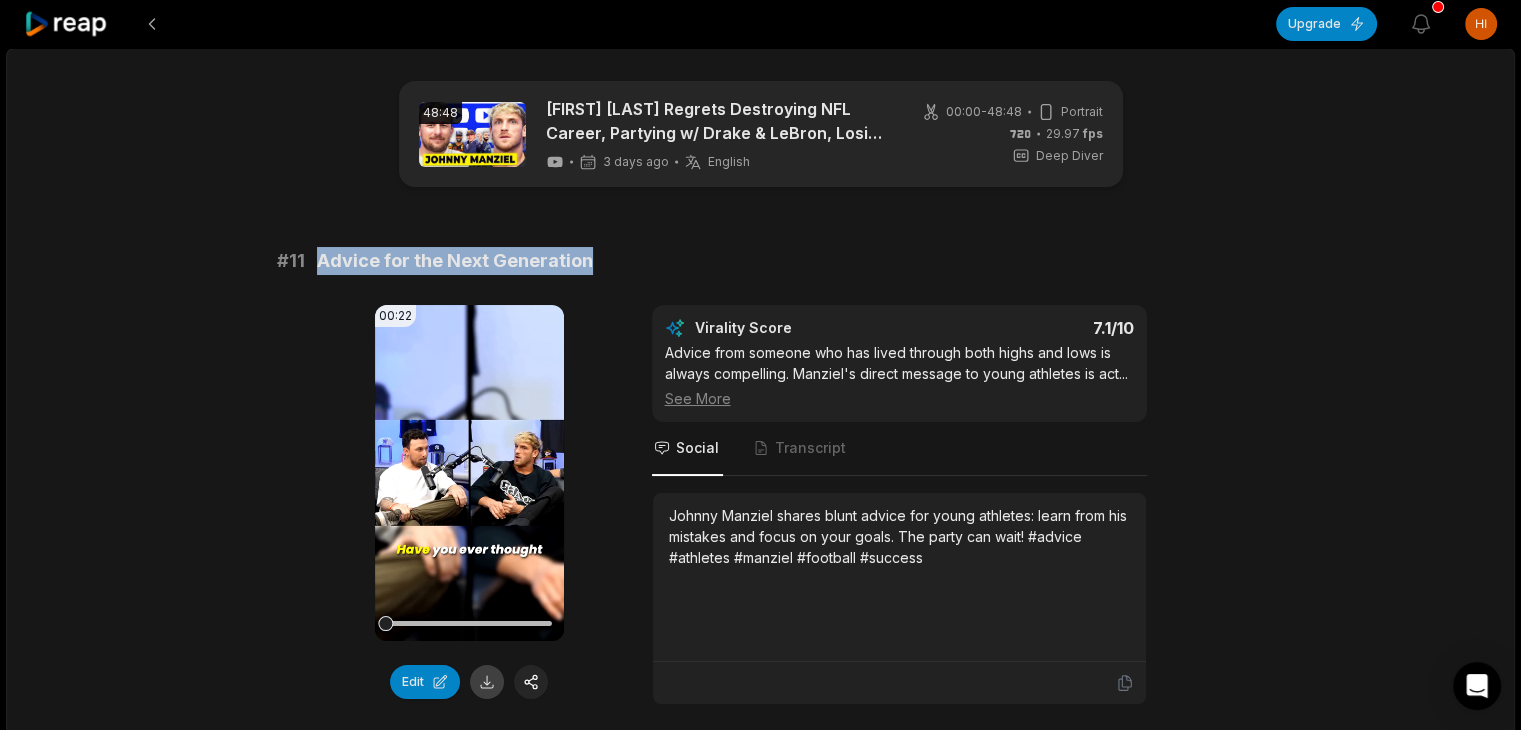 click at bounding box center [487, 682] 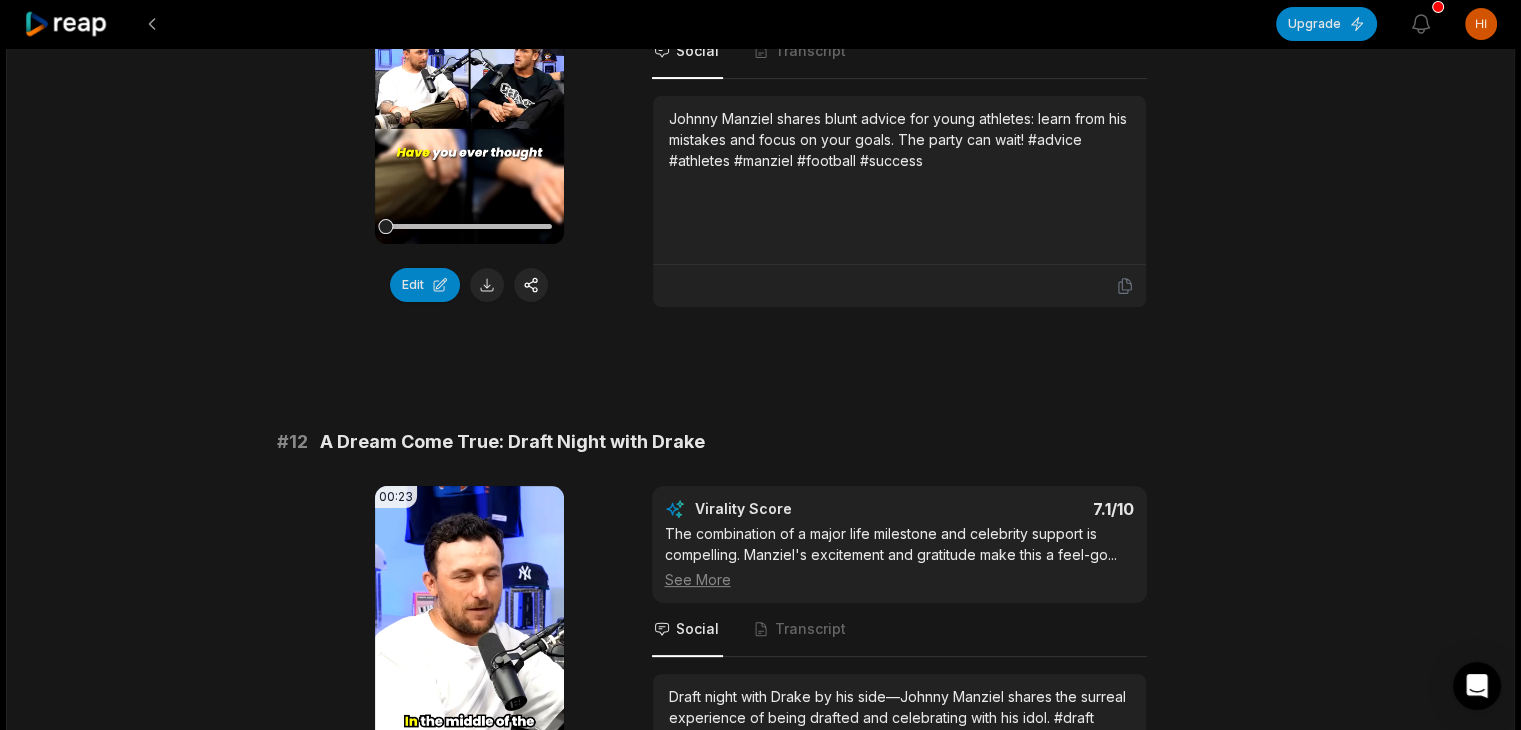 scroll, scrollTop: 500, scrollLeft: 0, axis: vertical 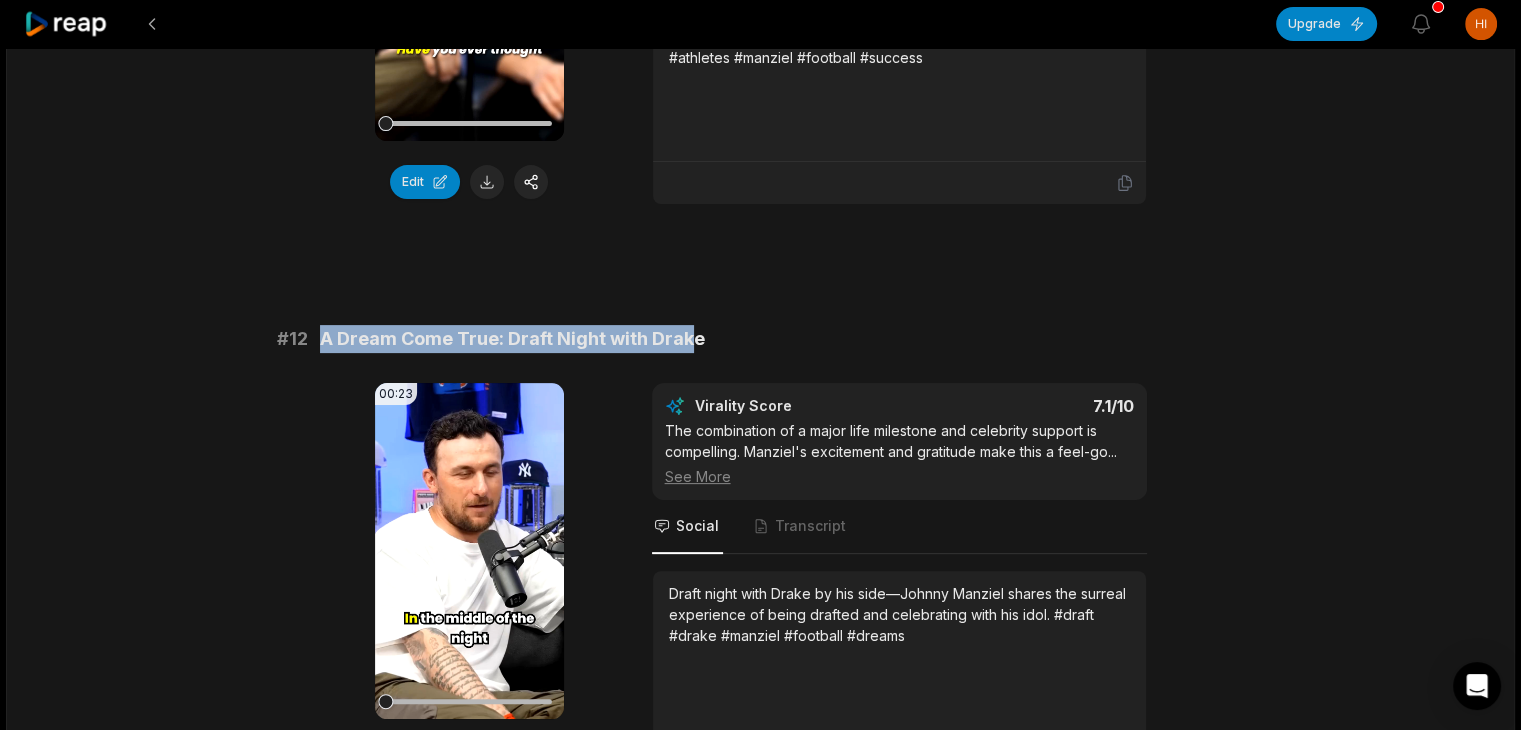 drag, startPoint x: 317, startPoint y: 338, endPoint x: 687, endPoint y: 337, distance: 370.00134 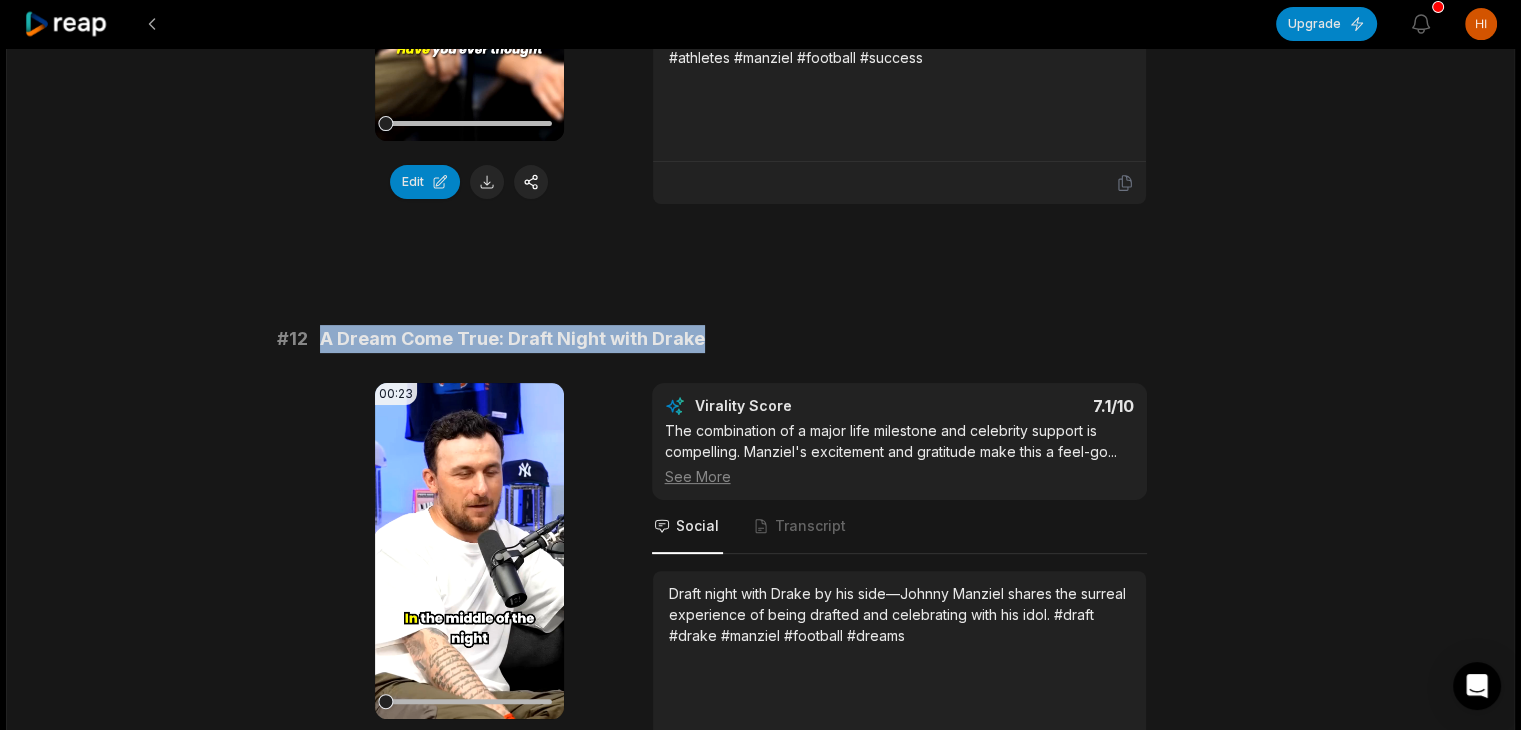 drag, startPoint x: 707, startPoint y: 338, endPoint x: 323, endPoint y: 344, distance: 384.04688 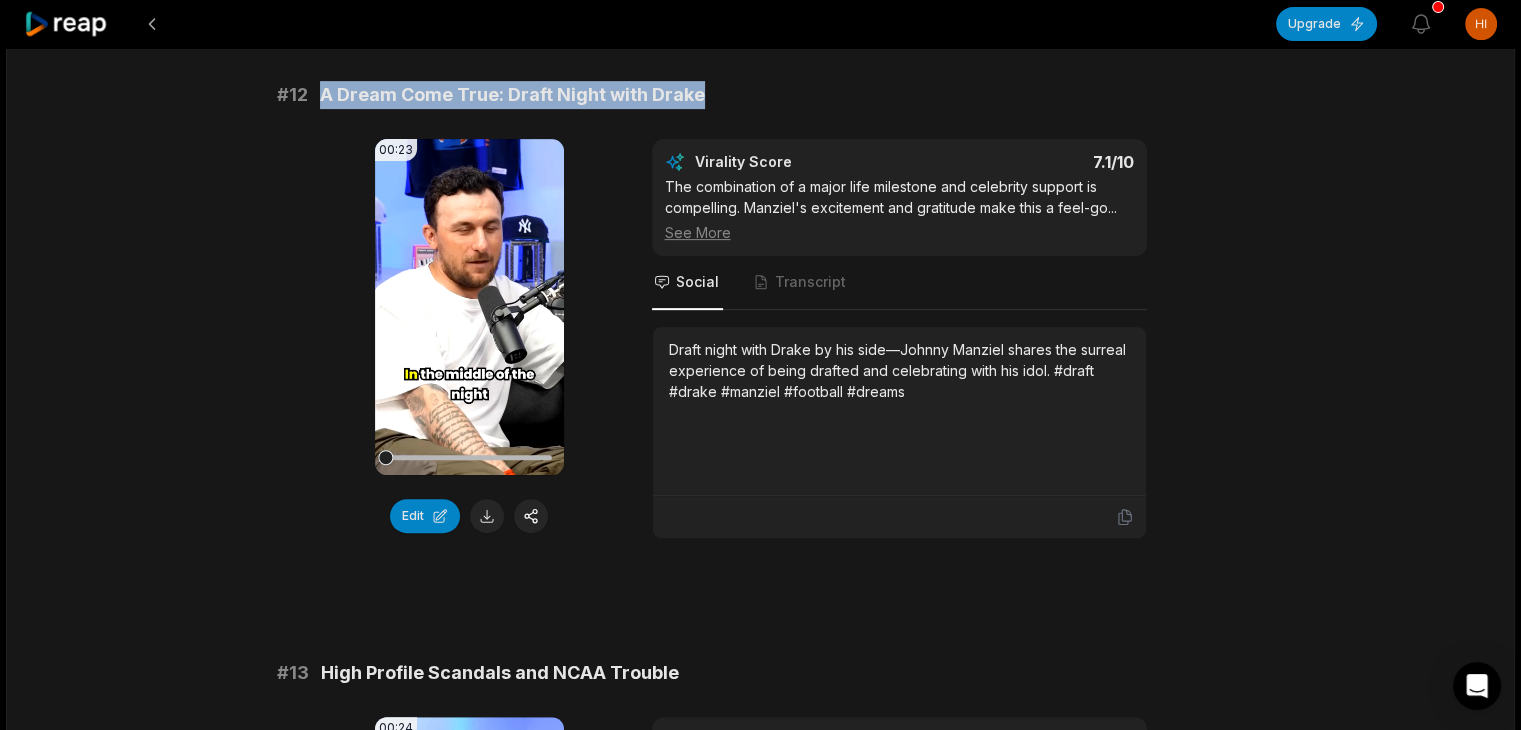 scroll, scrollTop: 800, scrollLeft: 0, axis: vertical 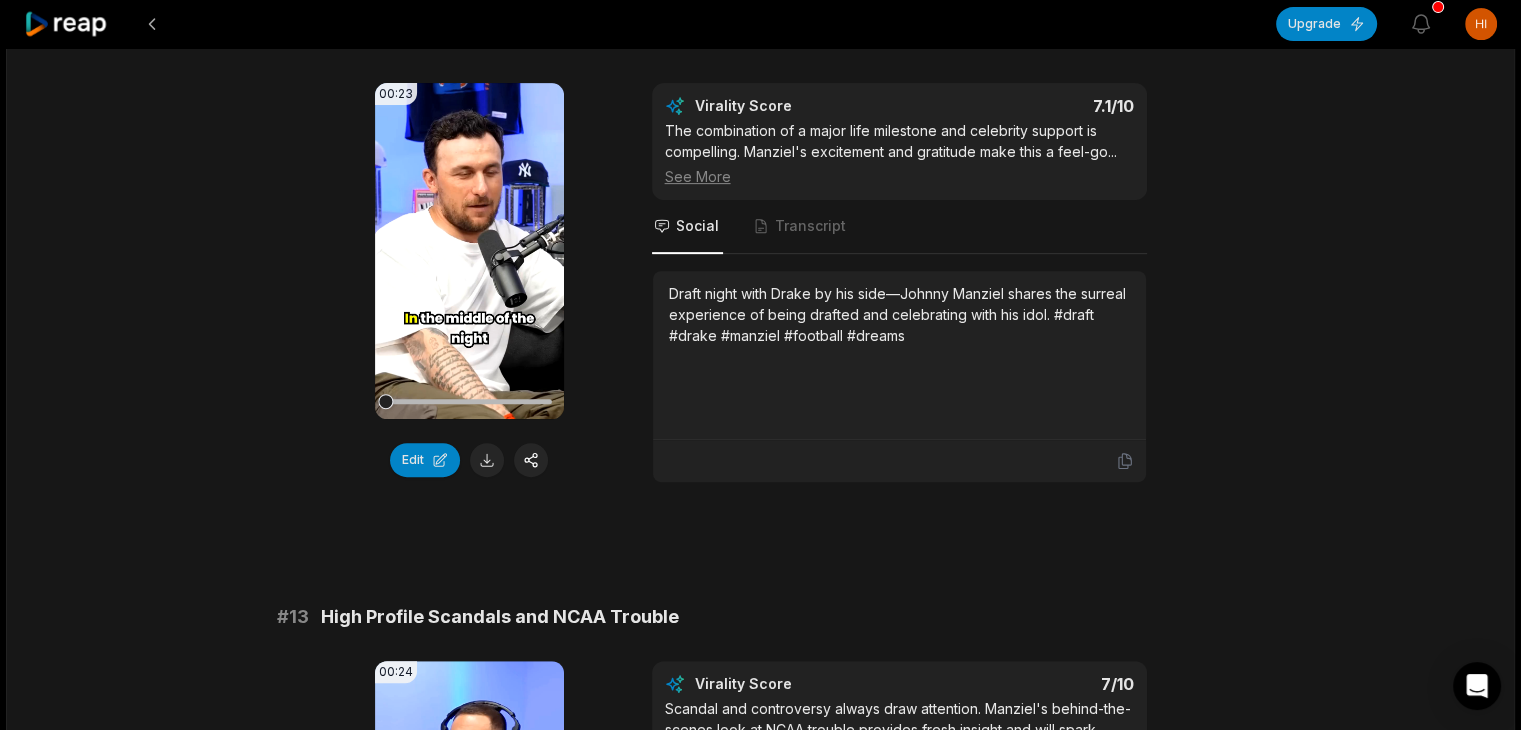 click on "# 13 High Profile Scandals and NCAA Trouble" at bounding box center (761, 617) 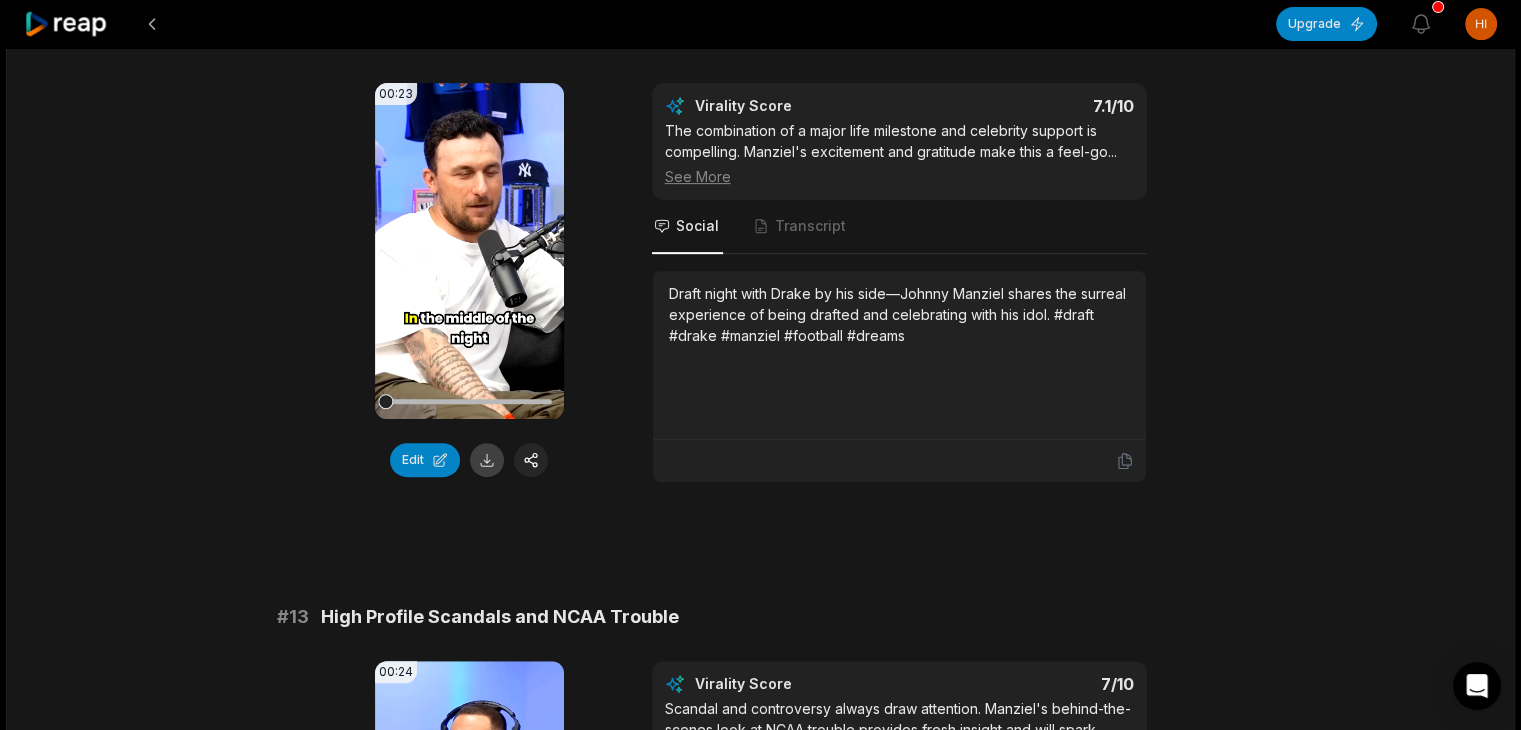 click at bounding box center (487, 460) 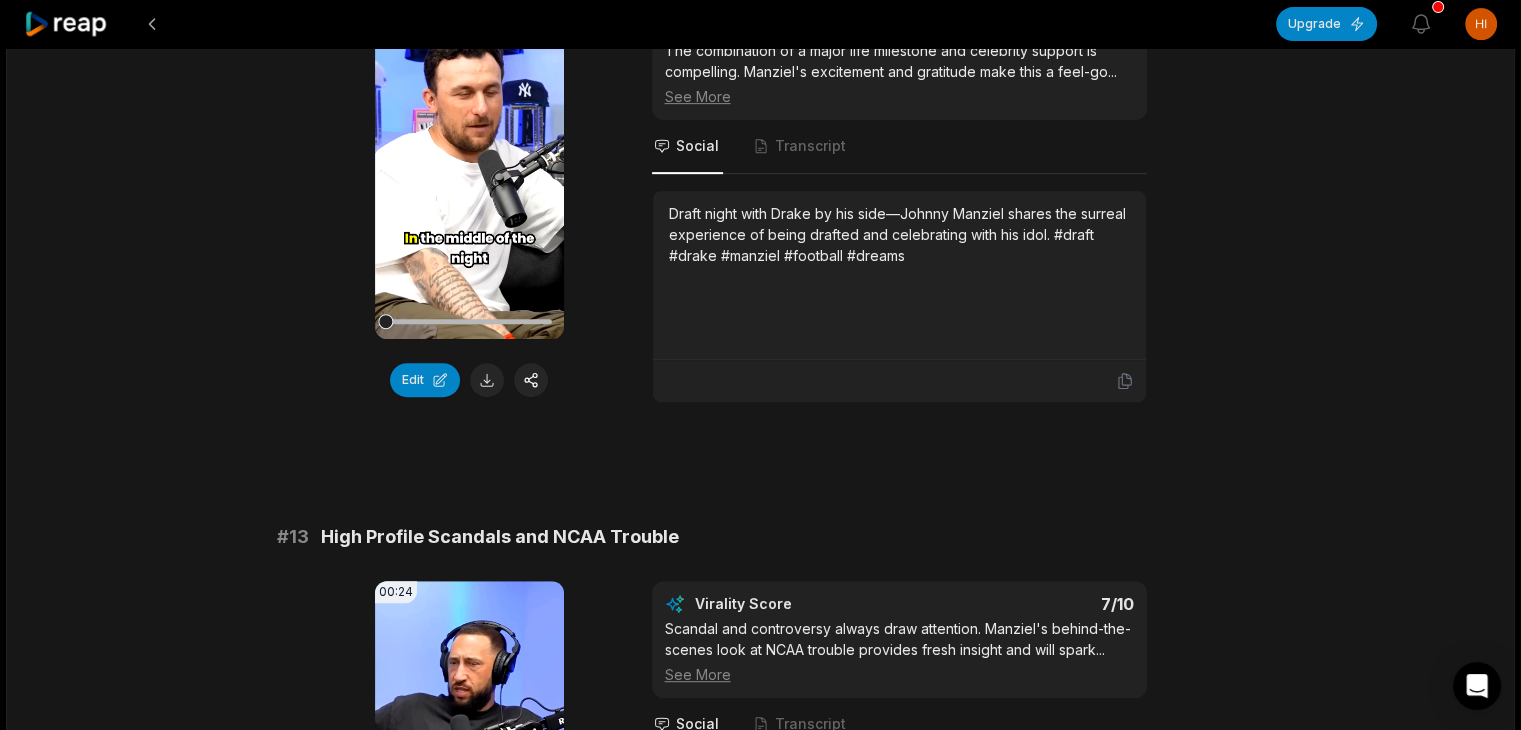 scroll, scrollTop: 1000, scrollLeft: 0, axis: vertical 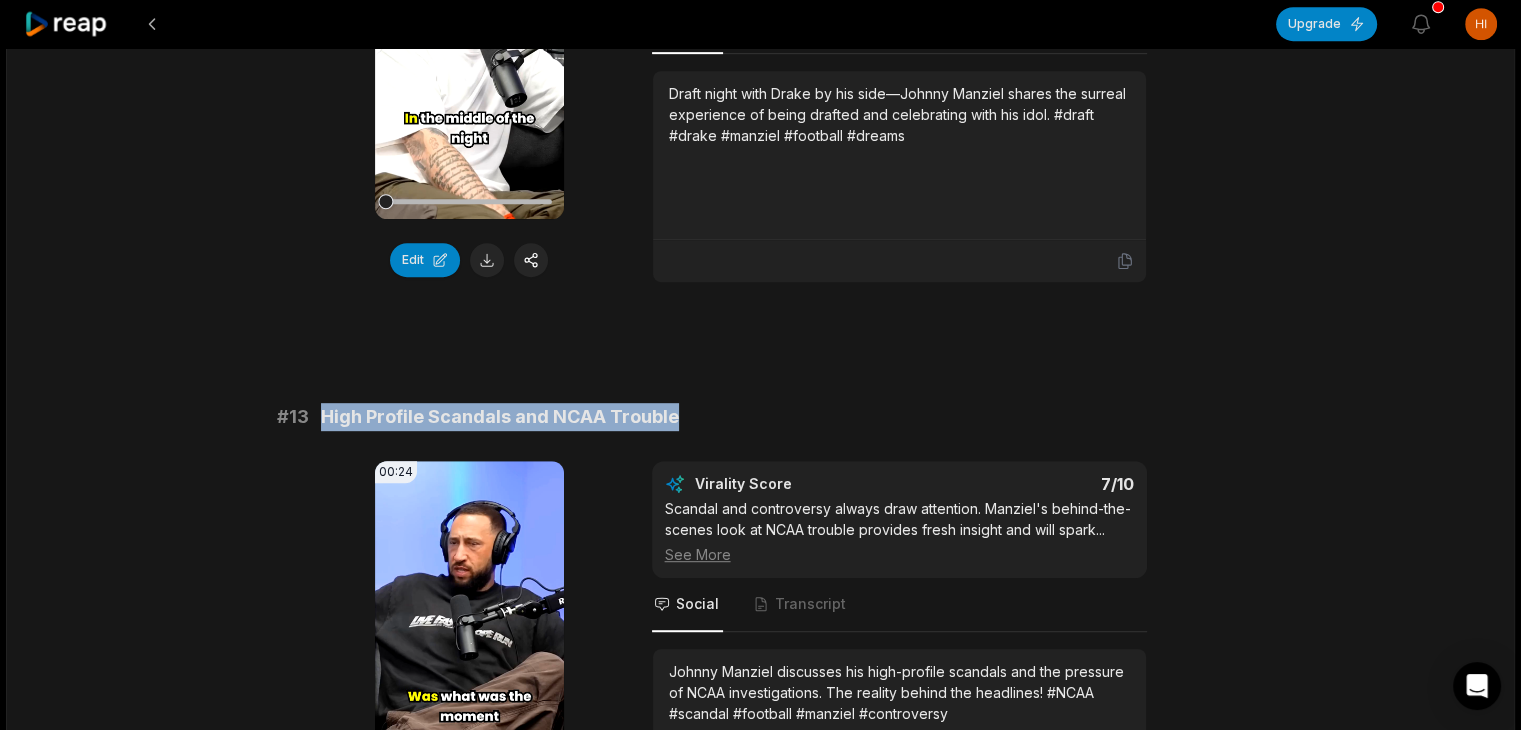 drag, startPoint x: 320, startPoint y: 413, endPoint x: 680, endPoint y: 415, distance: 360.00555 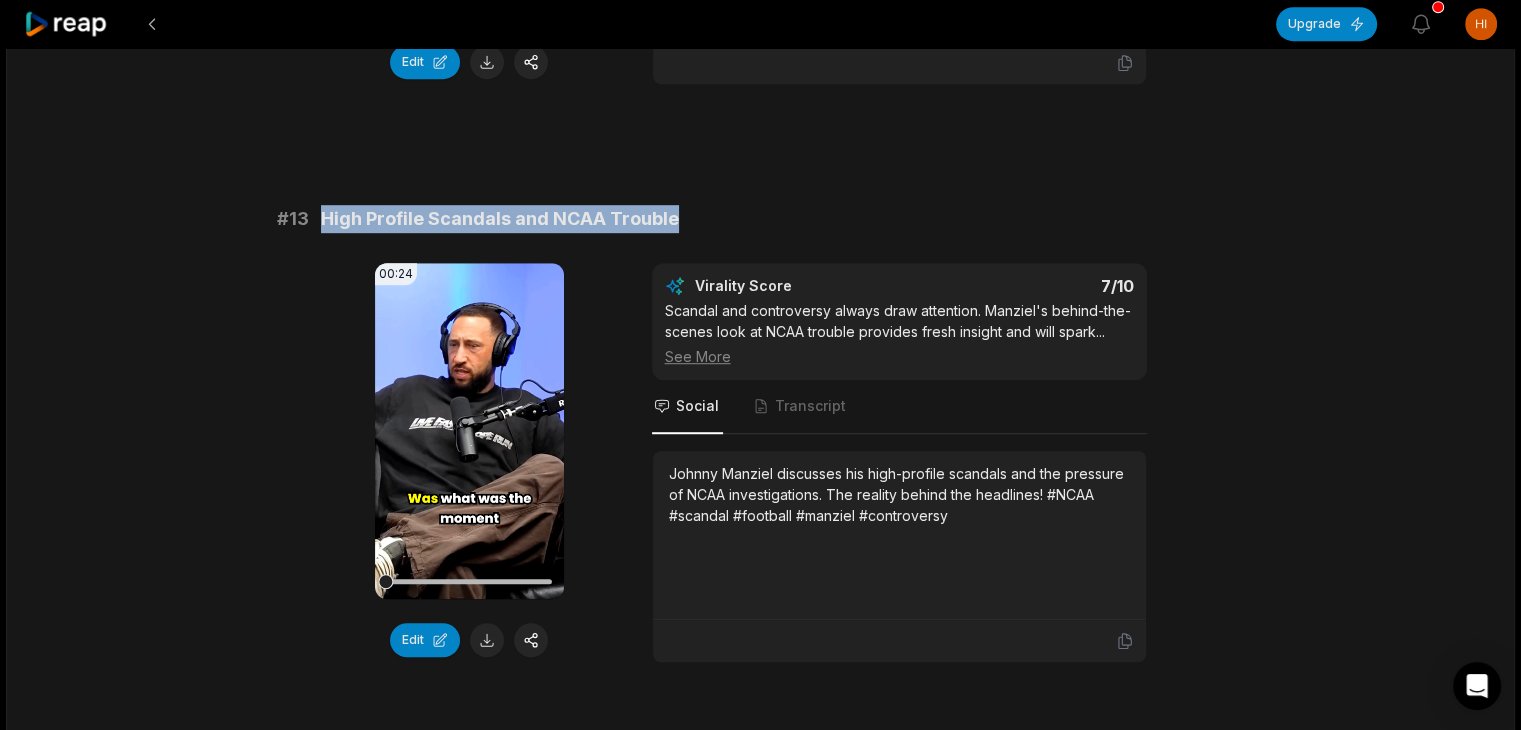 scroll, scrollTop: 1200, scrollLeft: 0, axis: vertical 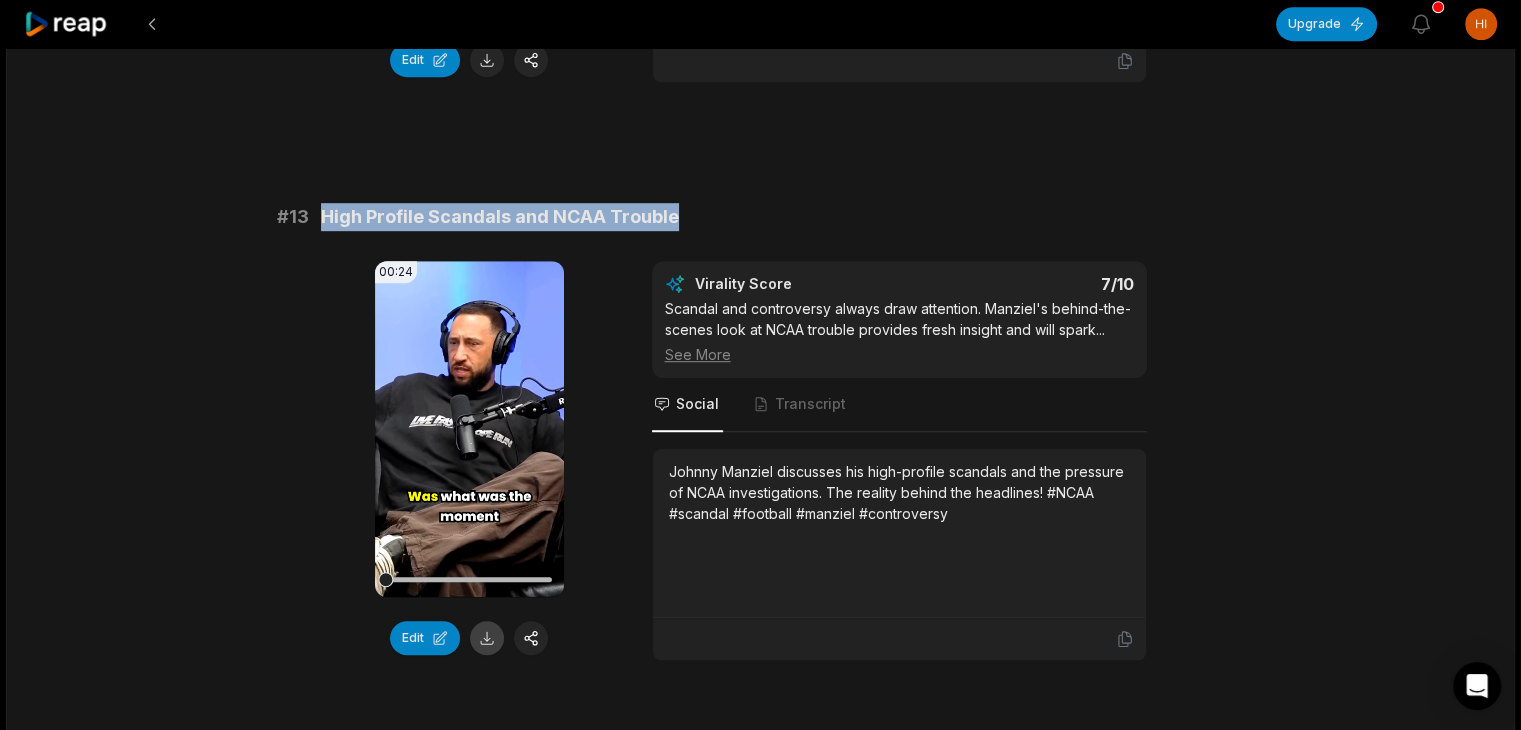 click at bounding box center [487, 638] 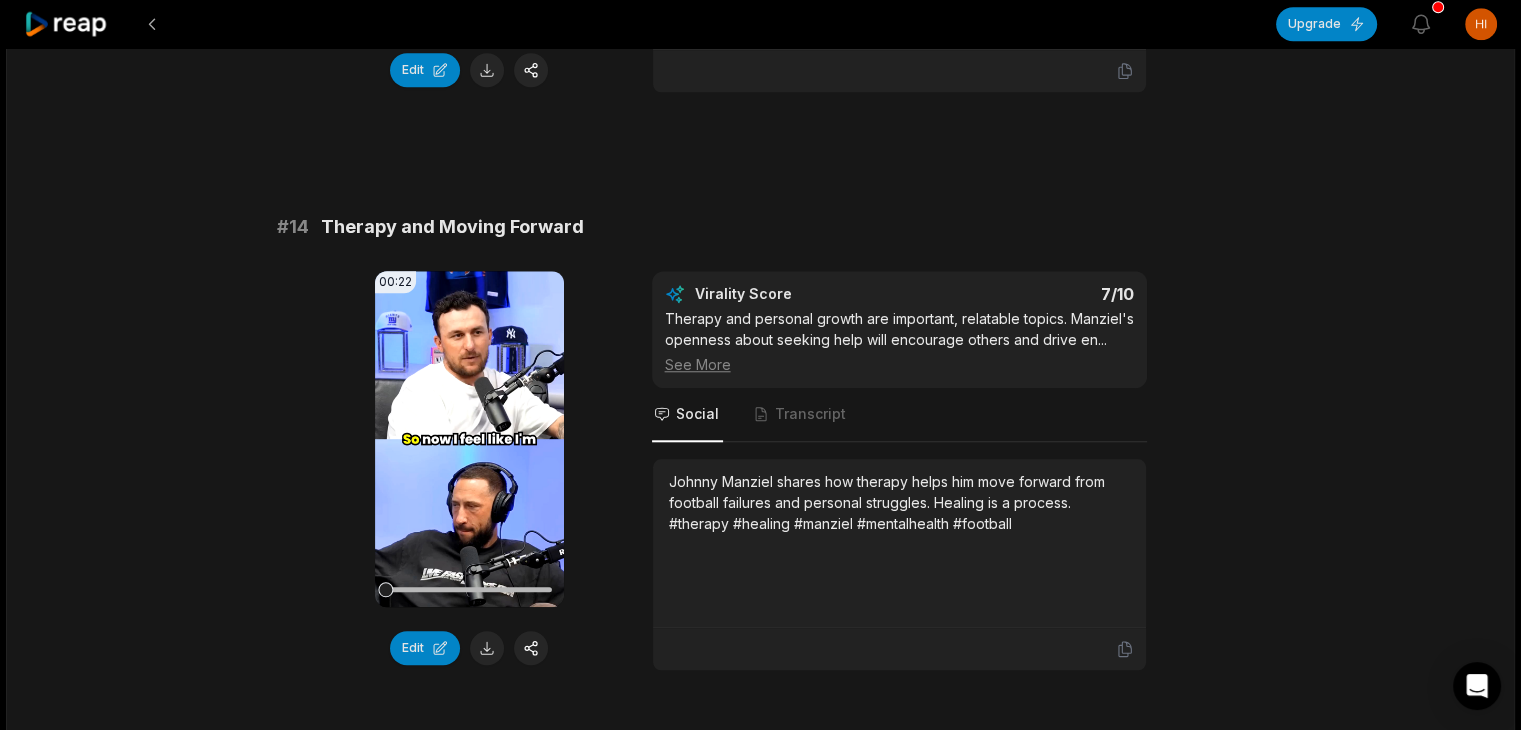 scroll, scrollTop: 1800, scrollLeft: 0, axis: vertical 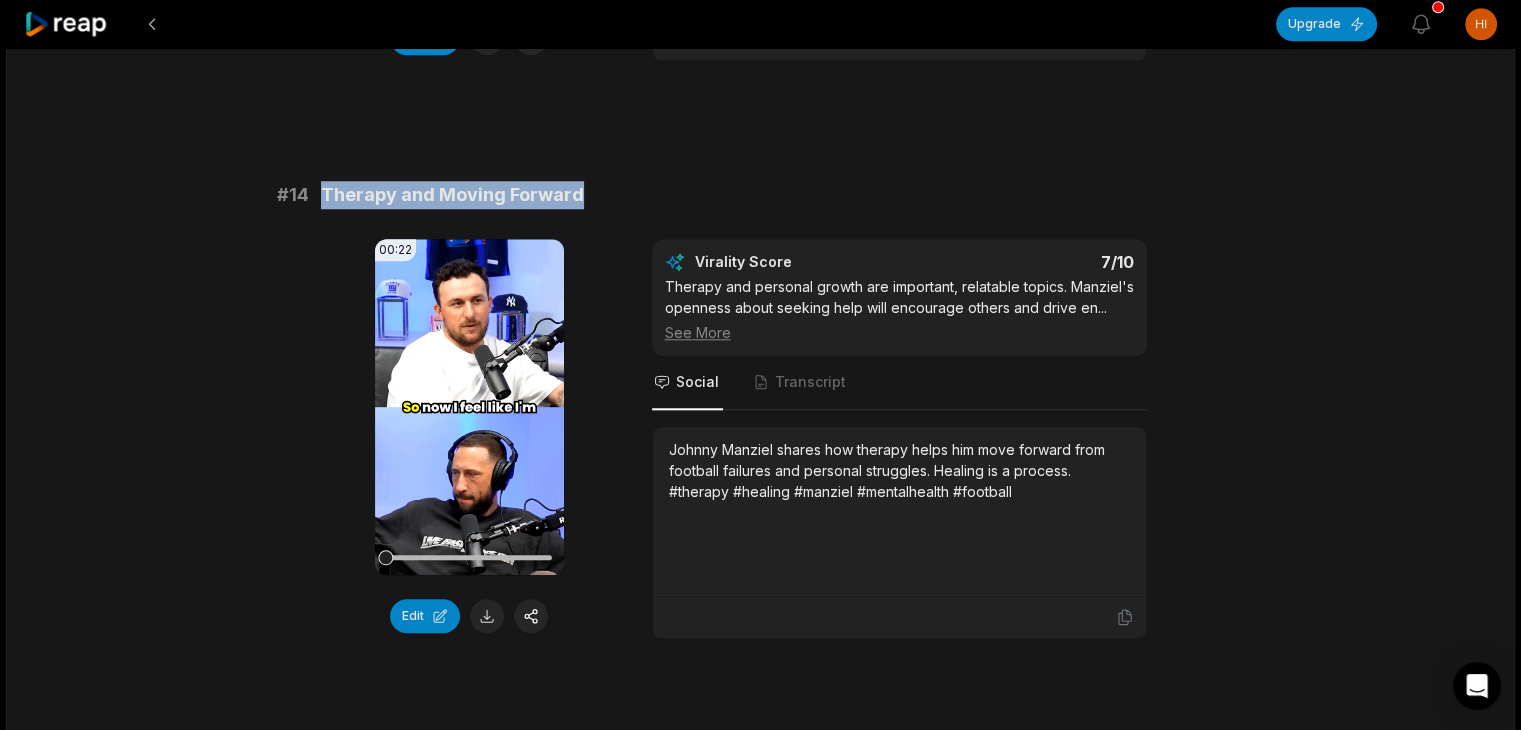drag, startPoint x: 320, startPoint y: 188, endPoint x: 592, endPoint y: 185, distance: 272.01654 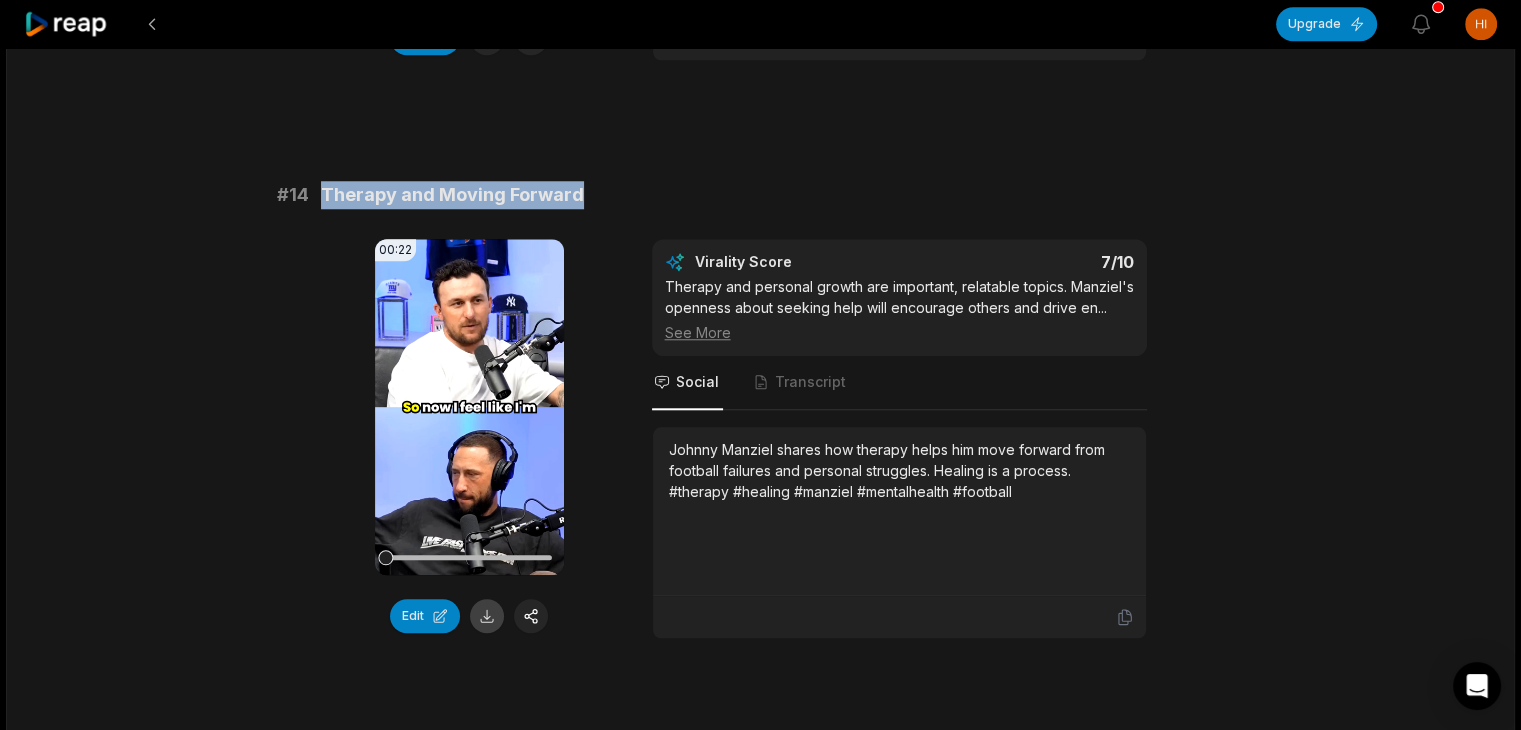 click at bounding box center (487, 616) 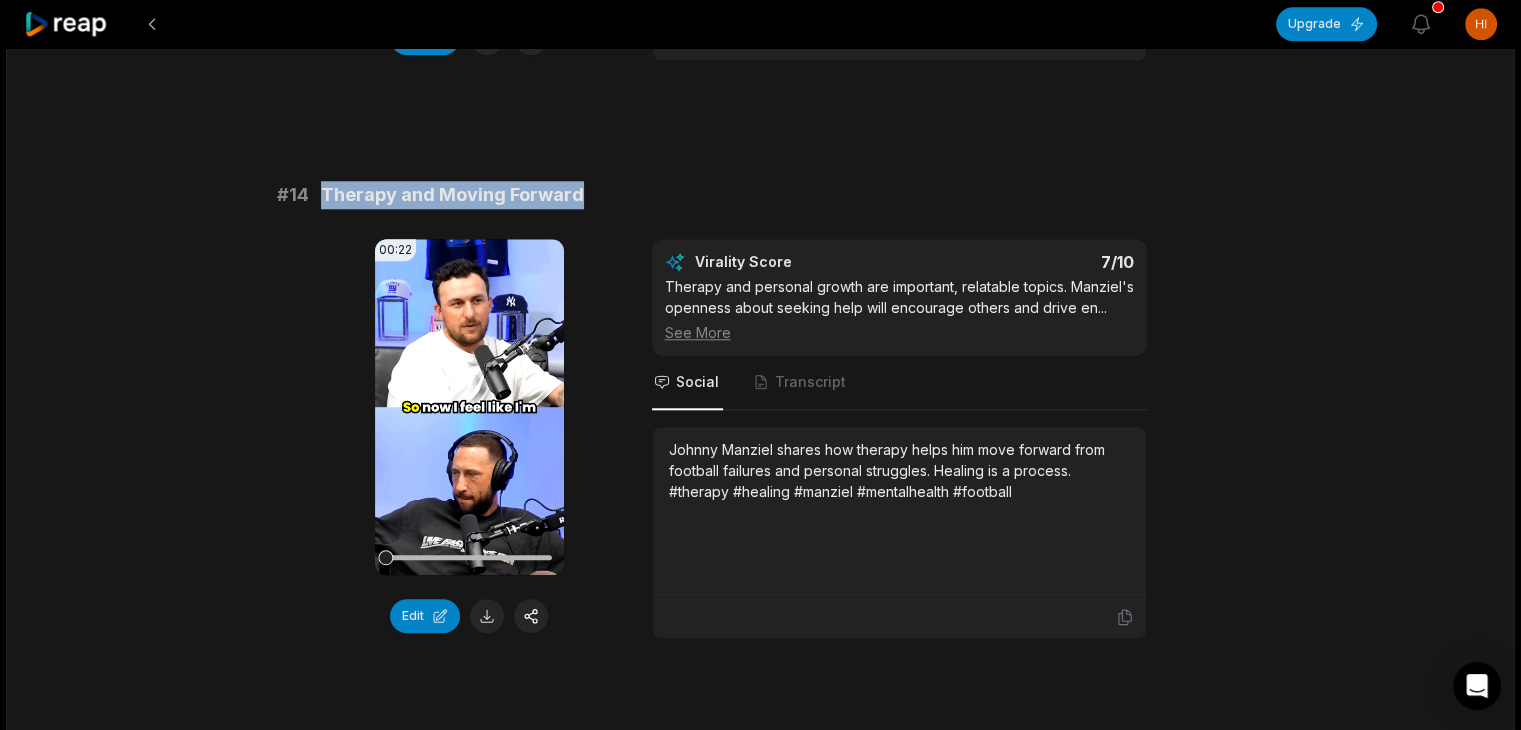 click on "# 11 Advice for the Next Generation 00:22 Your browser does not support mp4 format. Edit Virality Score 7.1 /10 Advice from someone who has lived through both highs and lows is always compelling. Manziel's direct message to young athletes is act ...   See More Social Transcript Johnny Manziel shares blunt advice for young athletes: learn from his mistakes and focus on your goals. The party can wait! #advice #athletes #manziel #football #success # 12 A Dream Come True: Draft Night with Drake 00:23 Your browser does not support mp4 format. Edit Virality Score 7.1 /10 The combination of a major life milestone and celebrity support is compelling. Manziel's excitement and gratitude make this a feel-go ...   See More Social Transcript Draft night with Drake by his side—Johnny Manziel shares the surreal experience of being drafted and celebrating with his idol. #draft #drake #manziel #football #dreams # 13 High Profile Scandals and NCAA Trouble 00:24 Your browser does not support mp4 format. Edit Virality Score 7" at bounding box center (761, 1308) 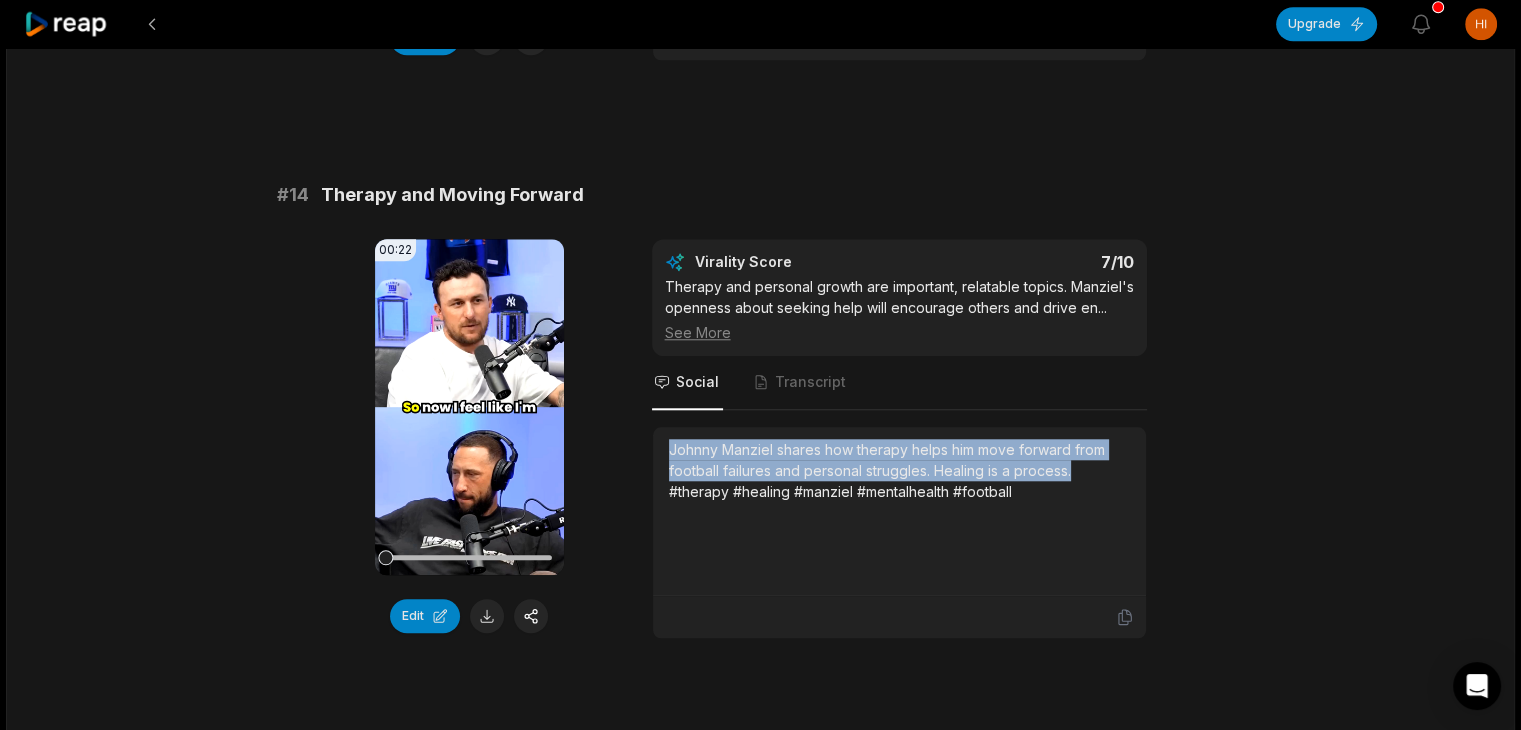 drag, startPoint x: 668, startPoint y: 443, endPoint x: 1075, endPoint y: 459, distance: 407.31436 